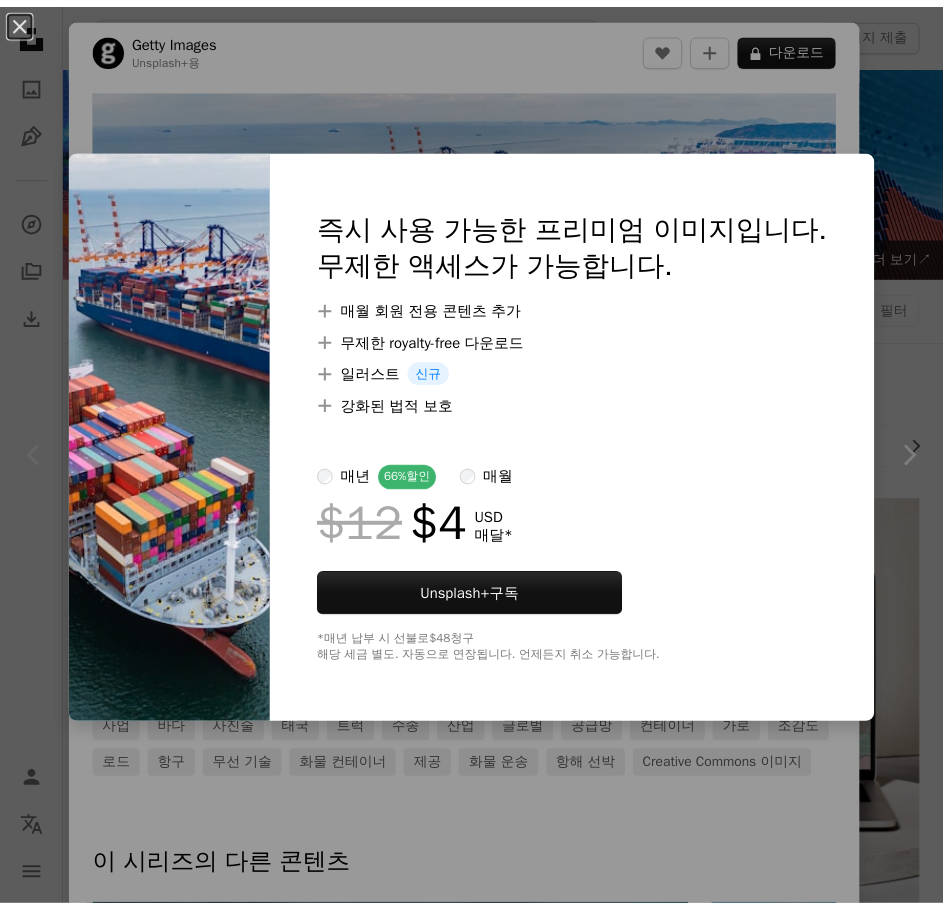 scroll, scrollTop: 100, scrollLeft: 0, axis: vertical 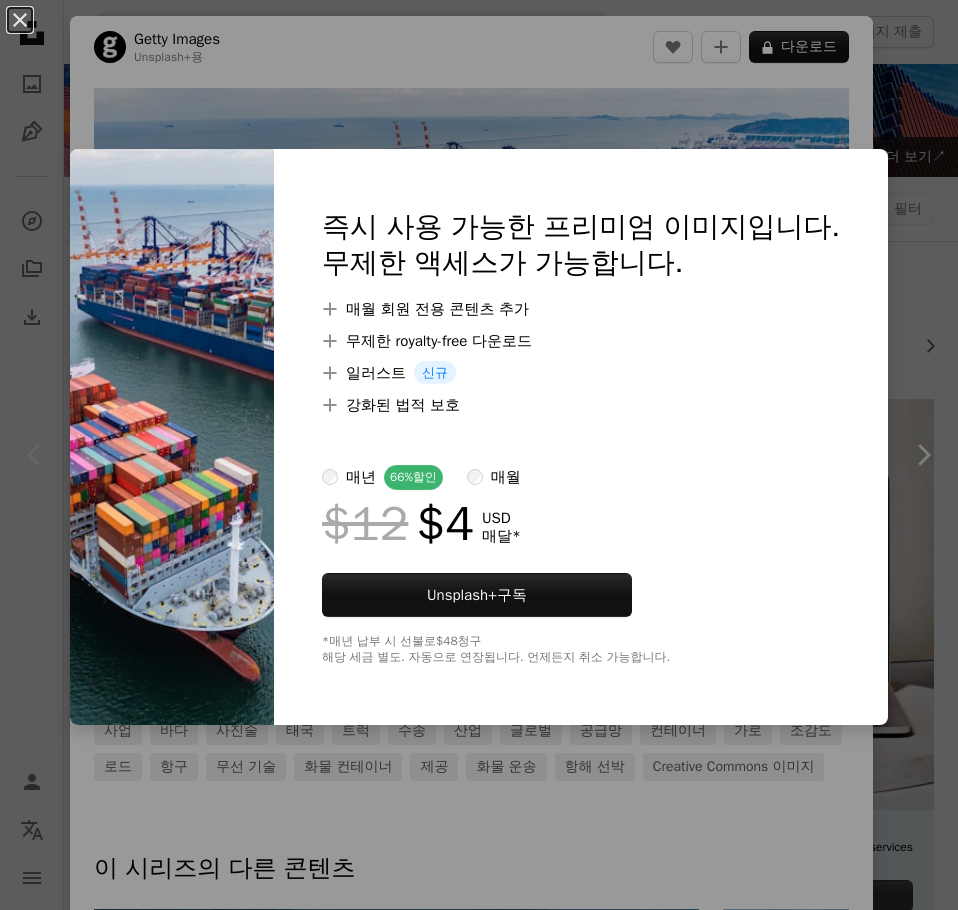 click on "An X shape 즉시 사용 가능한 프리미엄 이미지입니다. 무제한 액세스가 가능합니다. A plus sign 매월 회원 전용 콘텐츠 추가 A plus sign 무제한 royalty-free 다운로드 A plus sign 일러스트  신규 A plus sign 강화된 법적 보호 매년 66%  할인 매월 $12   $4 USD 매달 * Unsplash+  구독 *매년 납부 시 선불로  $48  청구 해당 세금 별도. 자동으로 연장됩니다. 언제든지 취소 가능합니다." at bounding box center [479, 455] 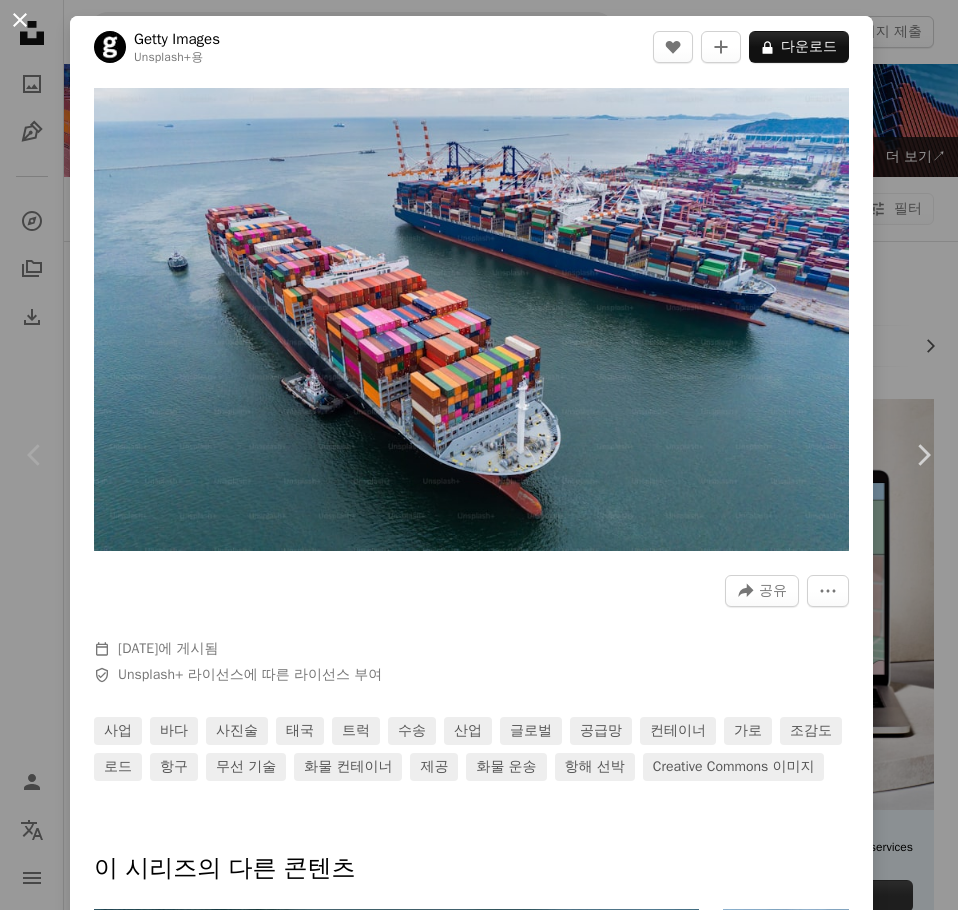 click on "An X shape" at bounding box center [20, 20] 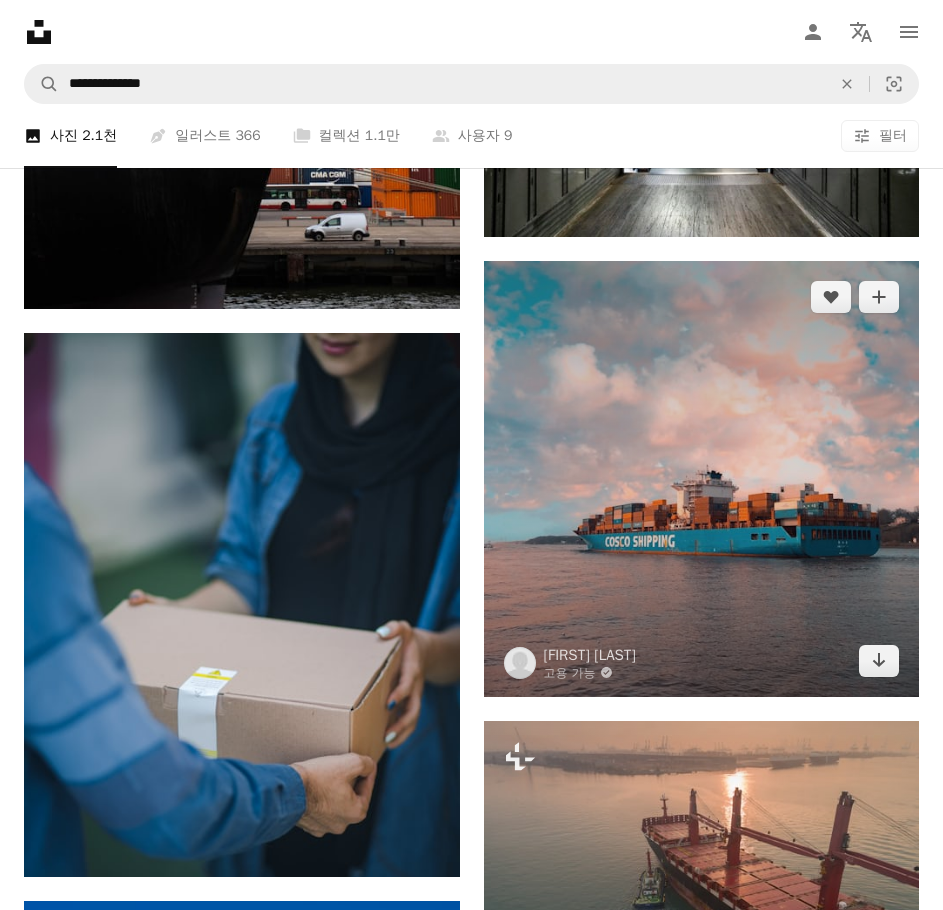 scroll, scrollTop: 1200, scrollLeft: 0, axis: vertical 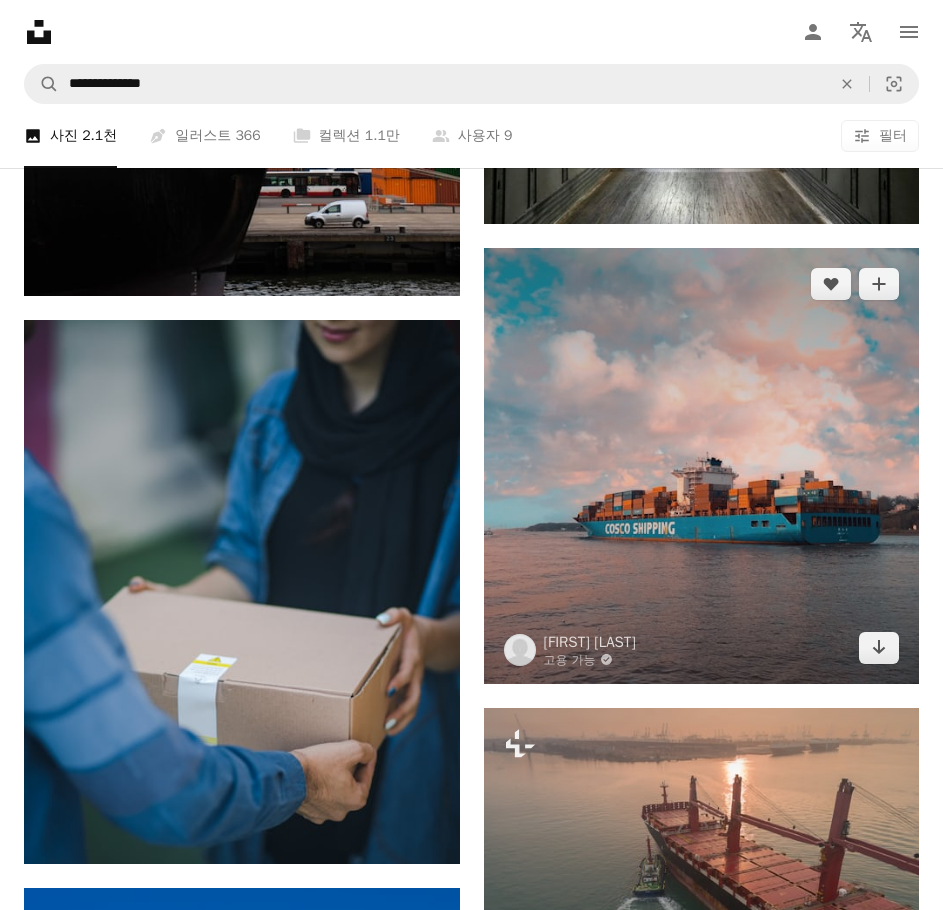 click at bounding box center (702, 466) 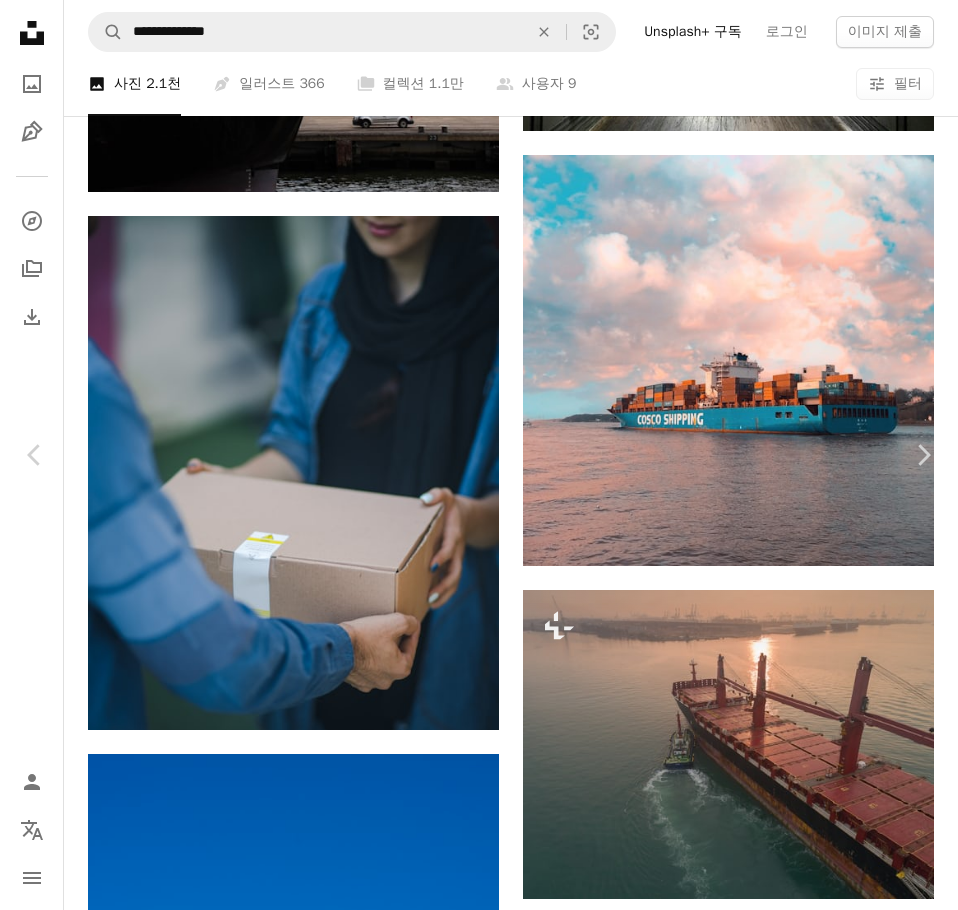 click on "무료 다운로드" at bounding box center (758, 4530) 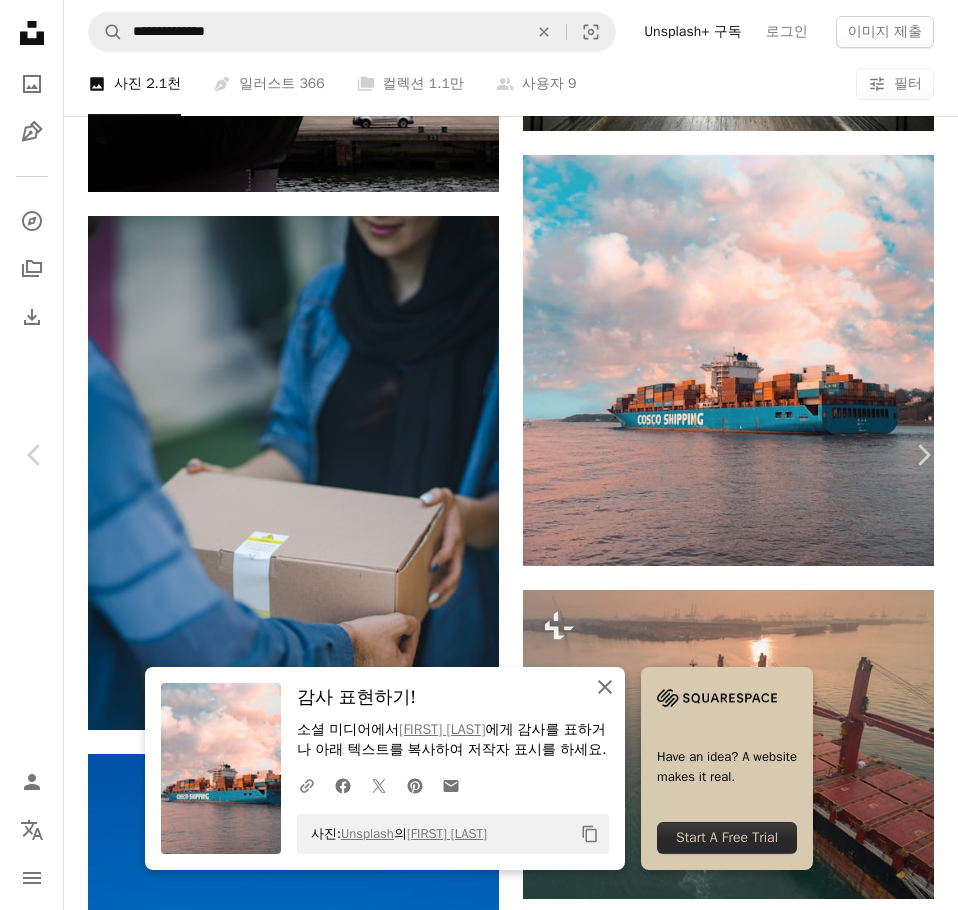 drag, startPoint x: 601, startPoint y: 663, endPoint x: 630, endPoint y: 587, distance: 81.34495 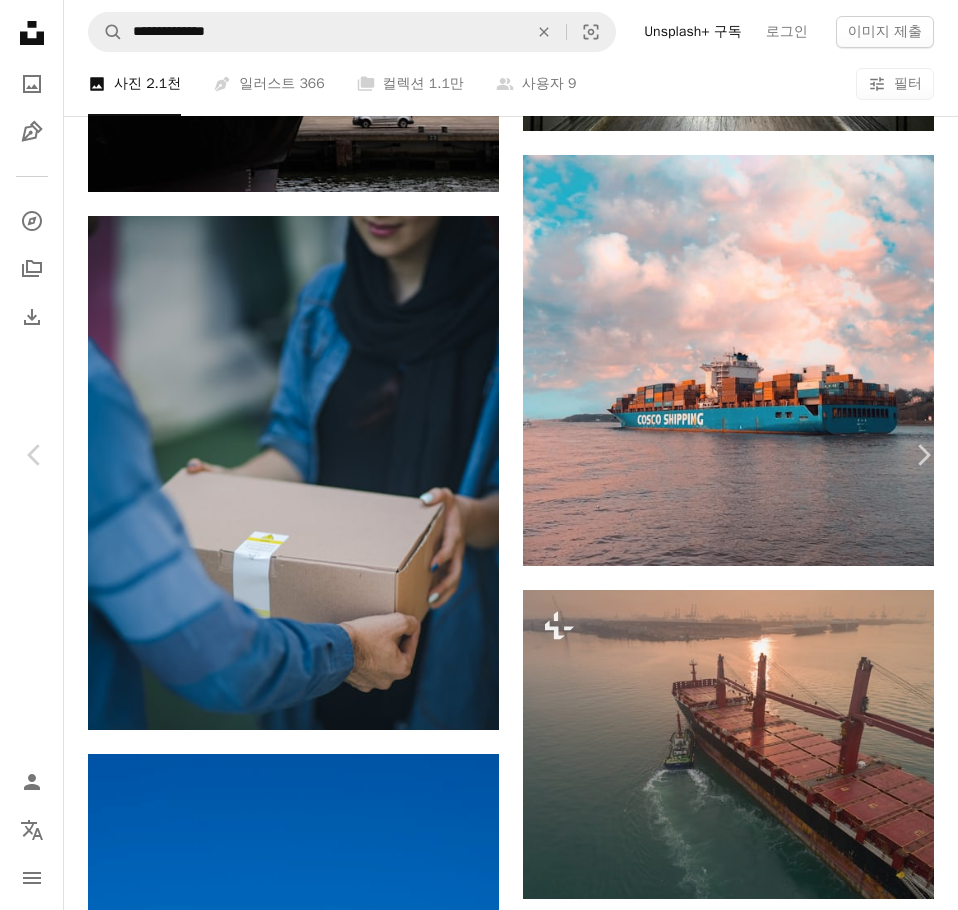 click on "An X shape" at bounding box center (20, 20) 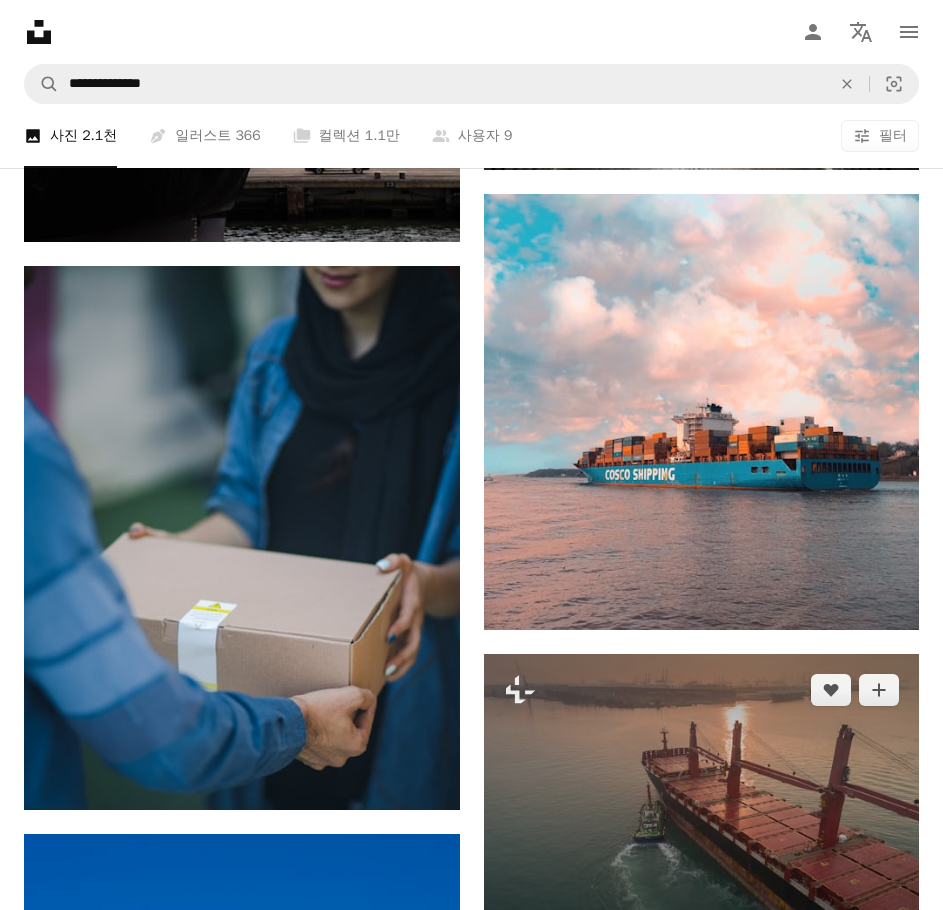scroll, scrollTop: 1400, scrollLeft: 0, axis: vertical 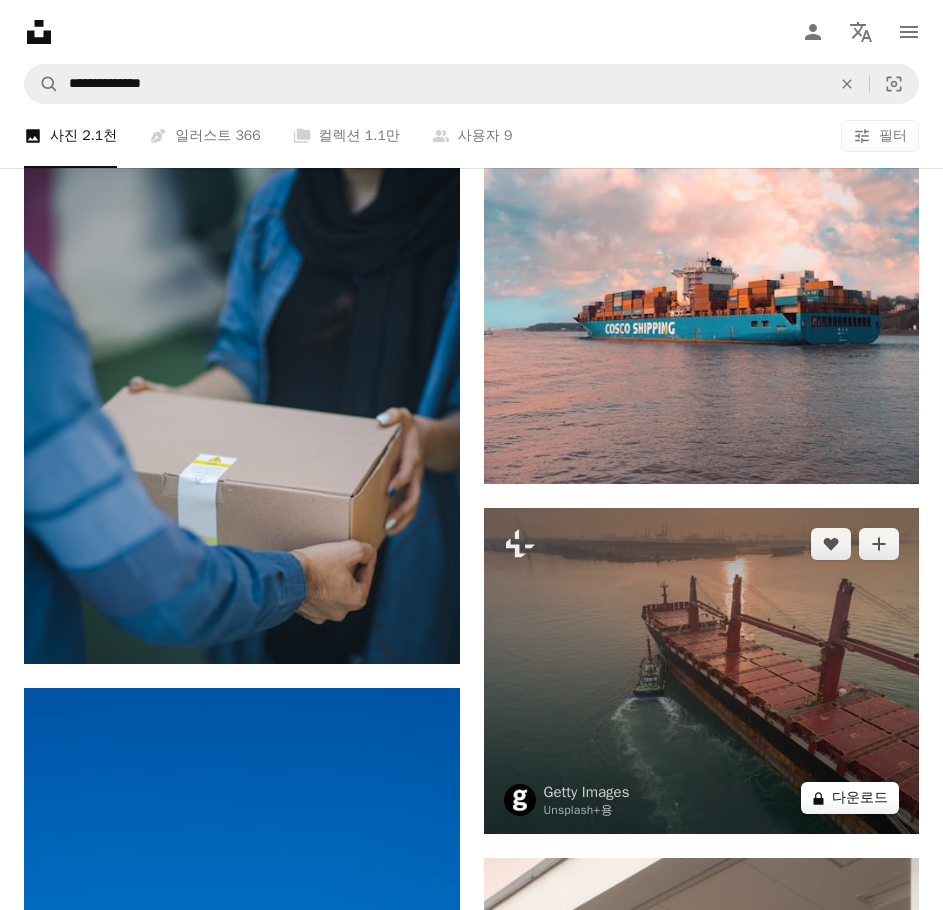 click on "A lock 다운로드" at bounding box center (850, 798) 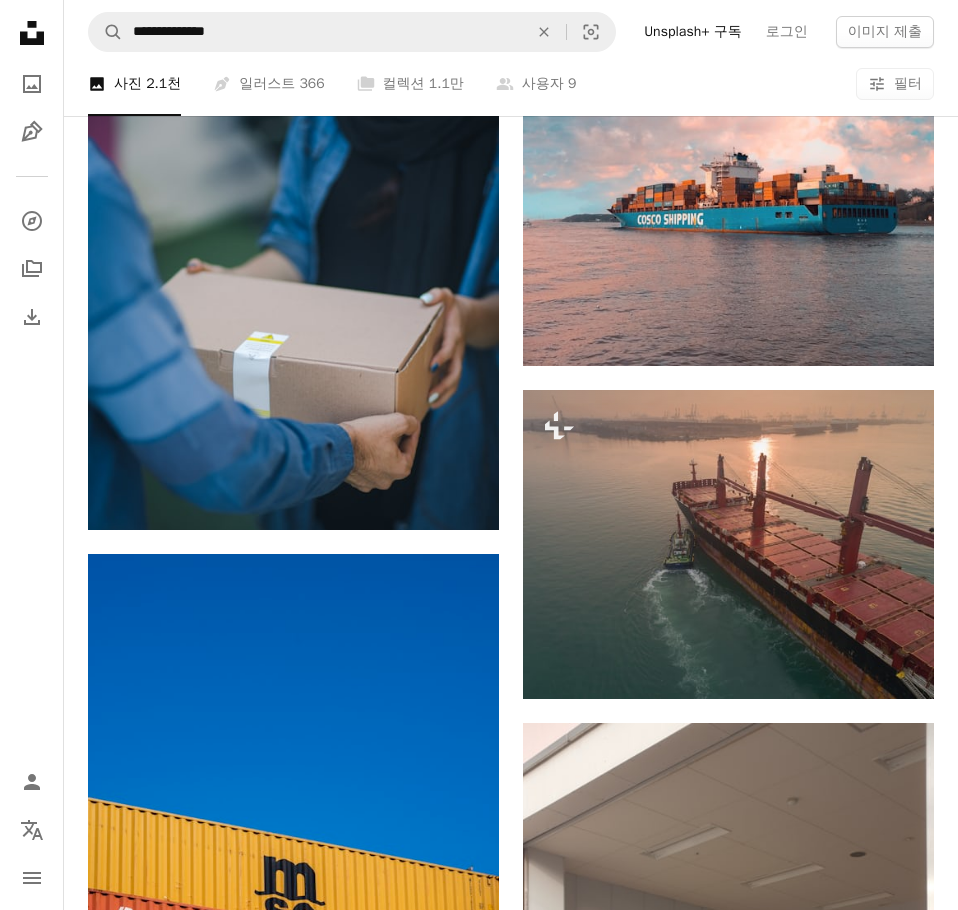click on "An X shape 즉시 사용 가능한 프리미엄 이미지입니다. 무제한 액세스가 가능합니다. A plus sign 매월 회원 전용 콘텐츠 추가 A plus sign 무제한 royalty-free 다운로드 A plus sign 일러스트  신규 A plus sign 강화된 법적 보호 매년 66%  할인 매월 $12   $4 USD 매달 * Unsplash+  구독 *매년 납부 시 선불로  $48  청구 해당 세금 별도. 자동으로 연장됩니다. 언제든지 취소 가능합니다." at bounding box center [479, 4738] 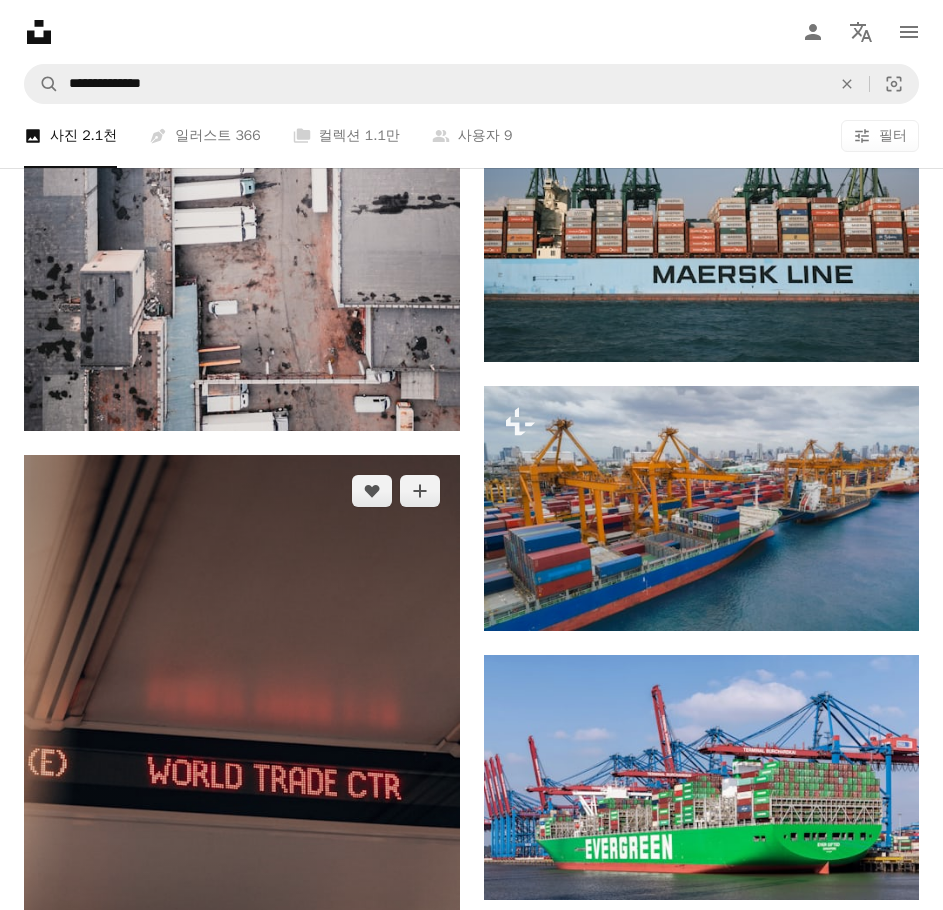 scroll, scrollTop: 4100, scrollLeft: 0, axis: vertical 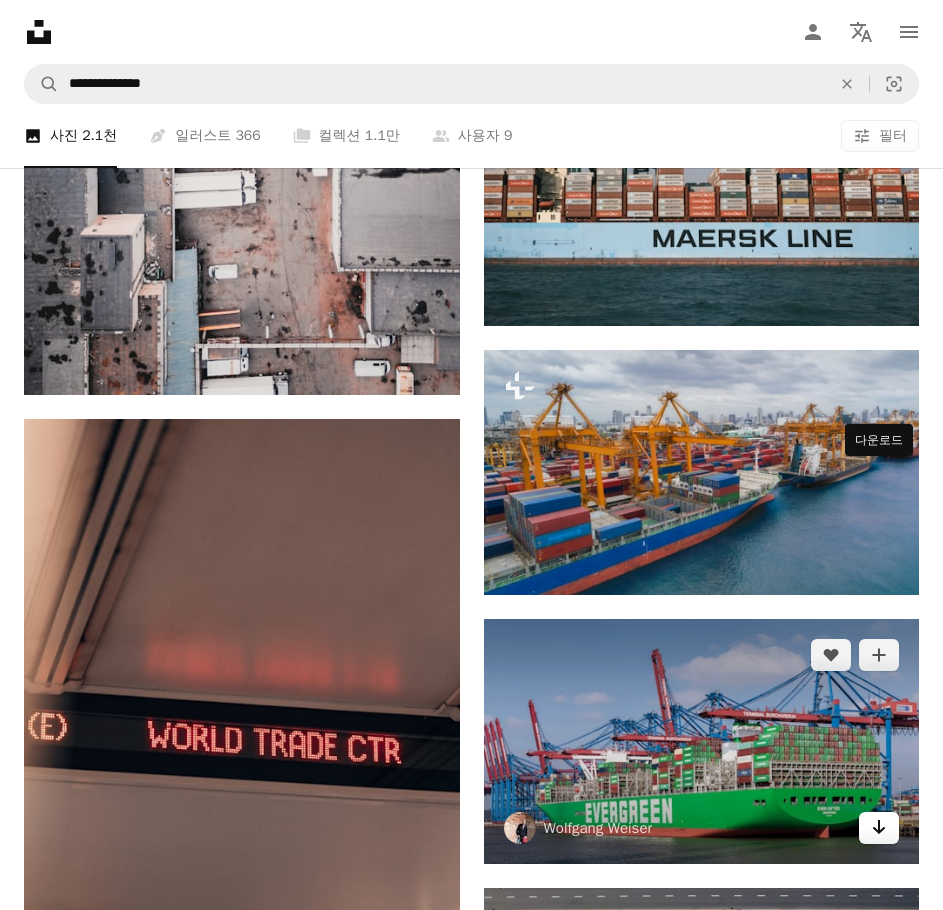 click on "Arrow pointing down" 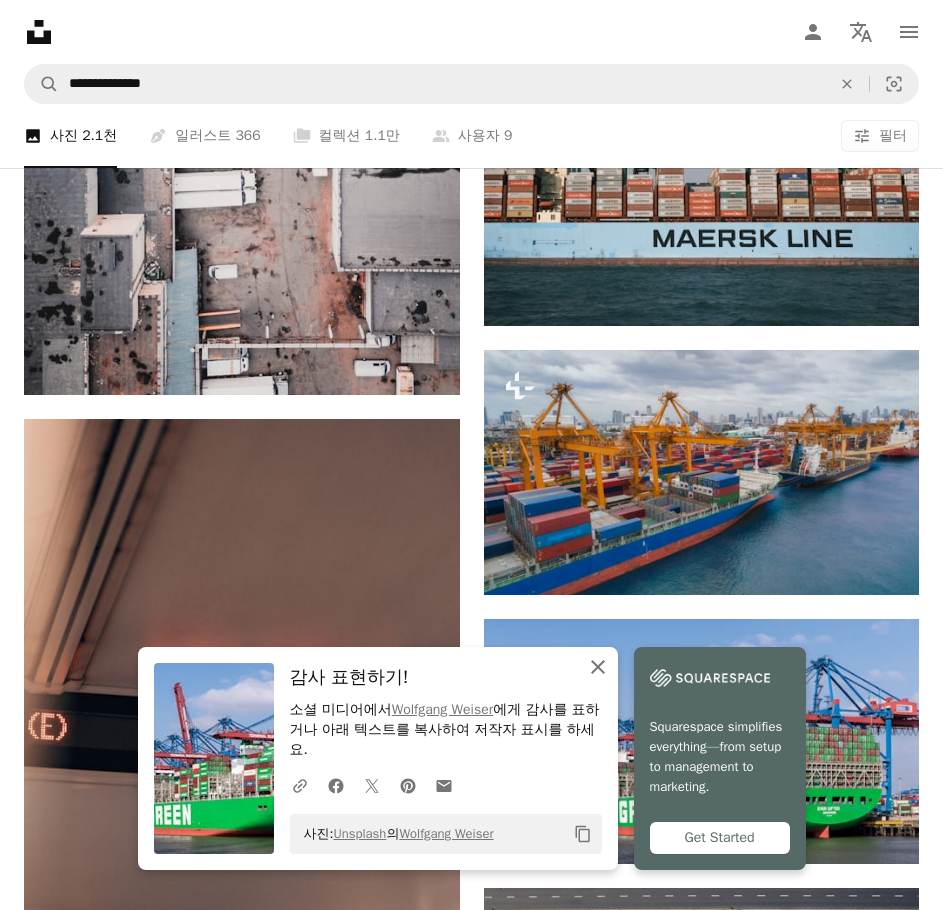 click 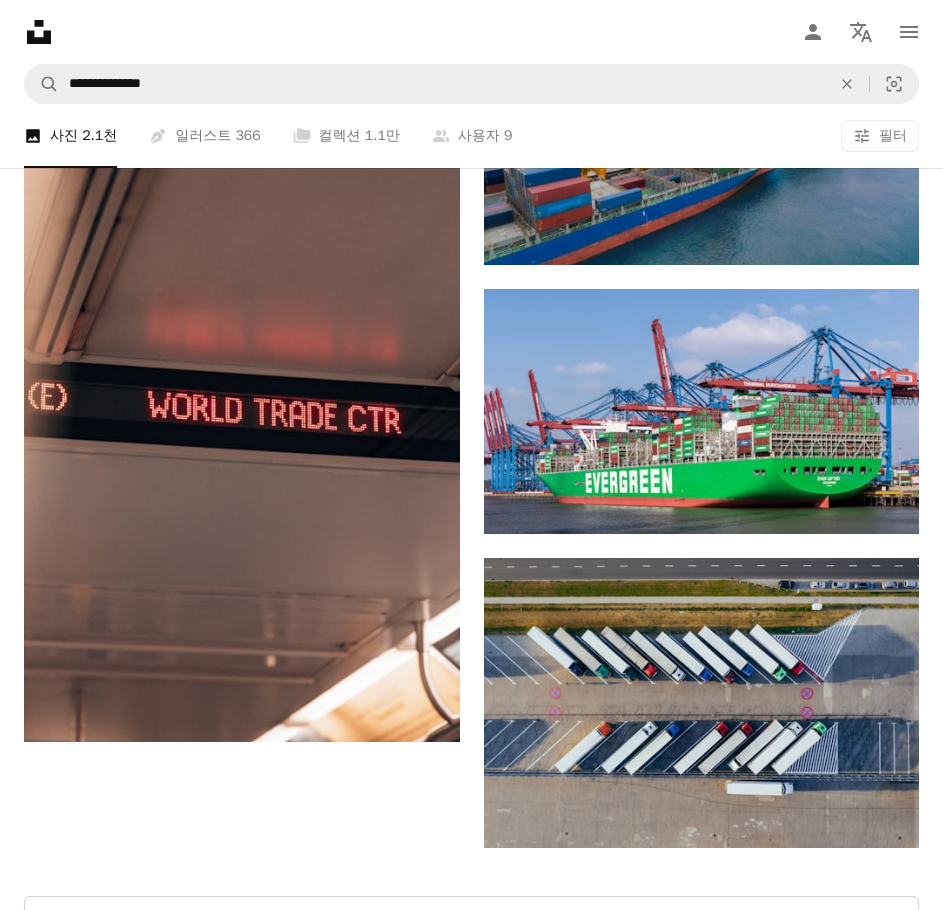 scroll, scrollTop: 4500, scrollLeft: 0, axis: vertical 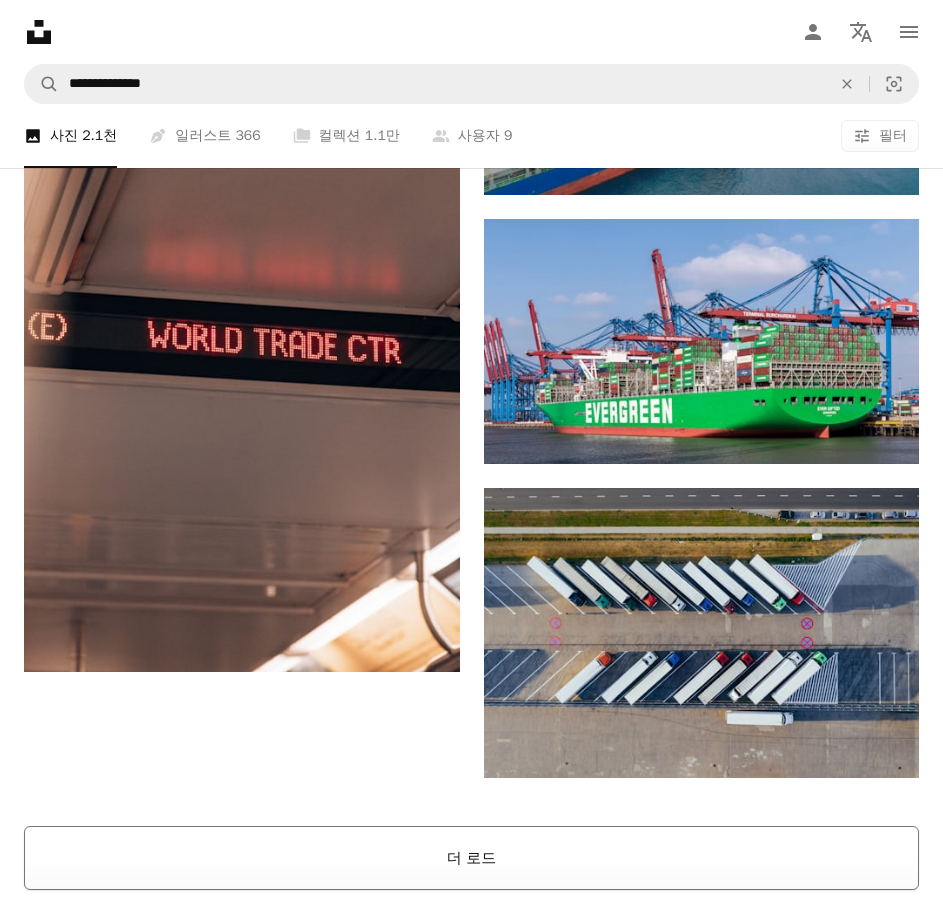 click on "더 로드" at bounding box center (471, 858) 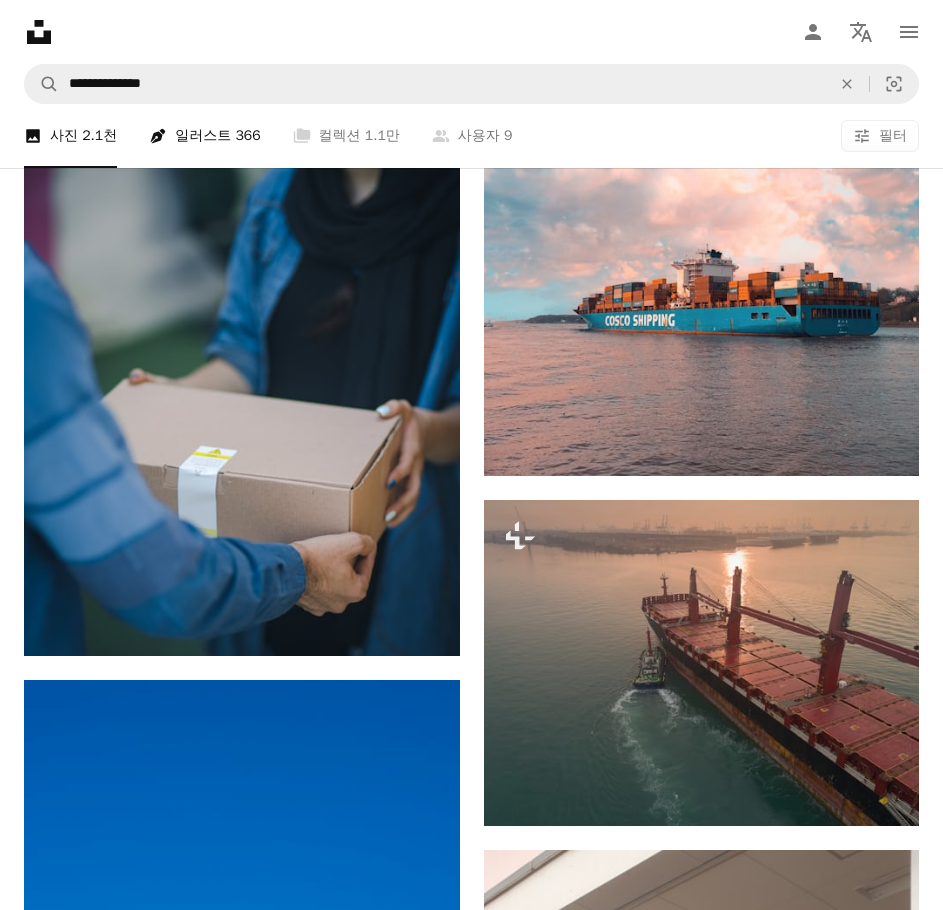 scroll, scrollTop: 900, scrollLeft: 0, axis: vertical 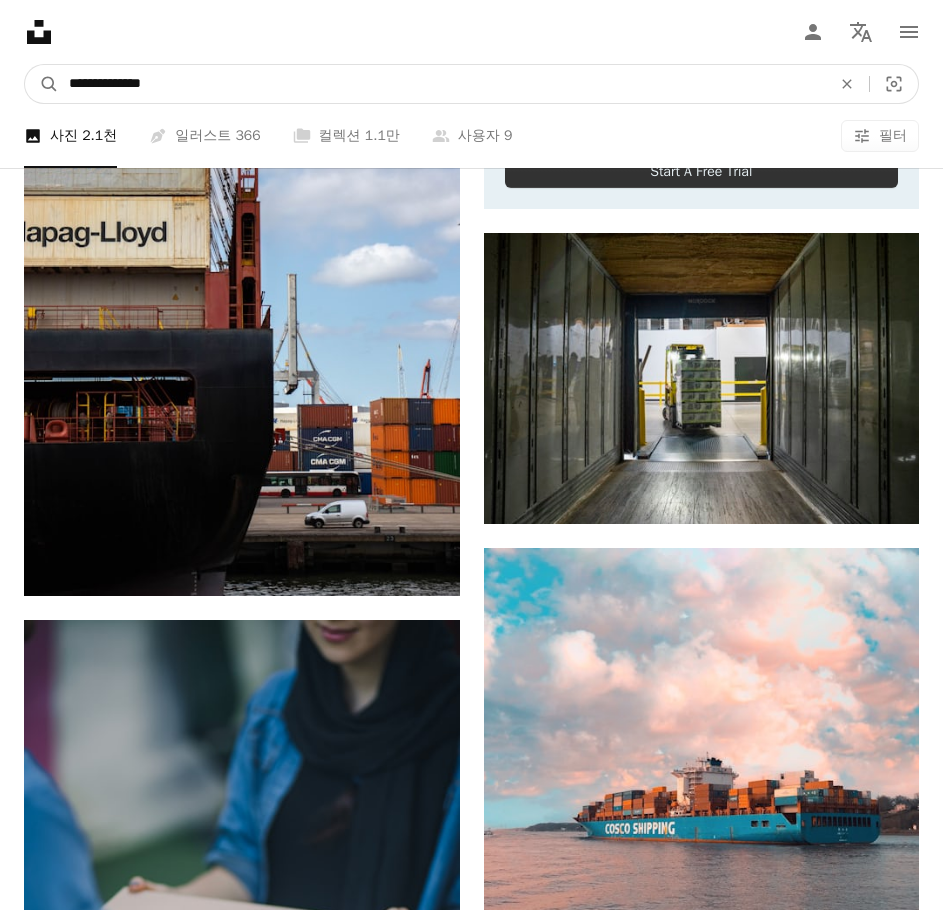 drag, startPoint x: 284, startPoint y: 34, endPoint x: -67, endPoint y: 34, distance: 351 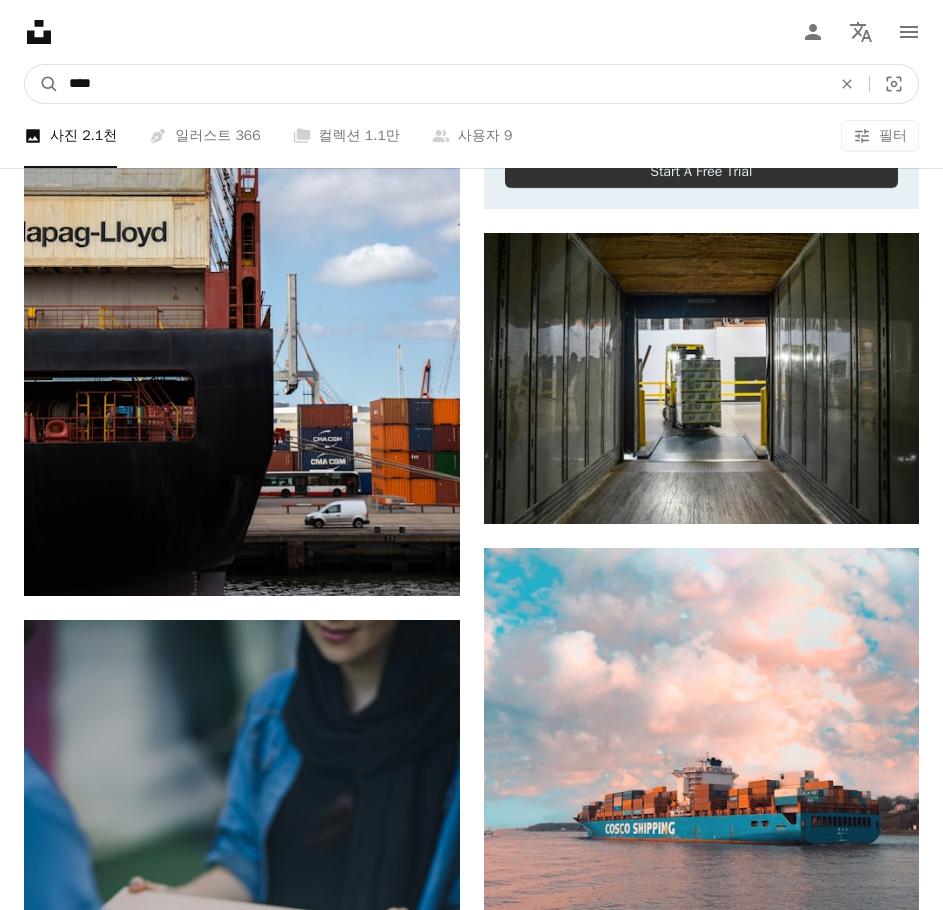 type on "*****" 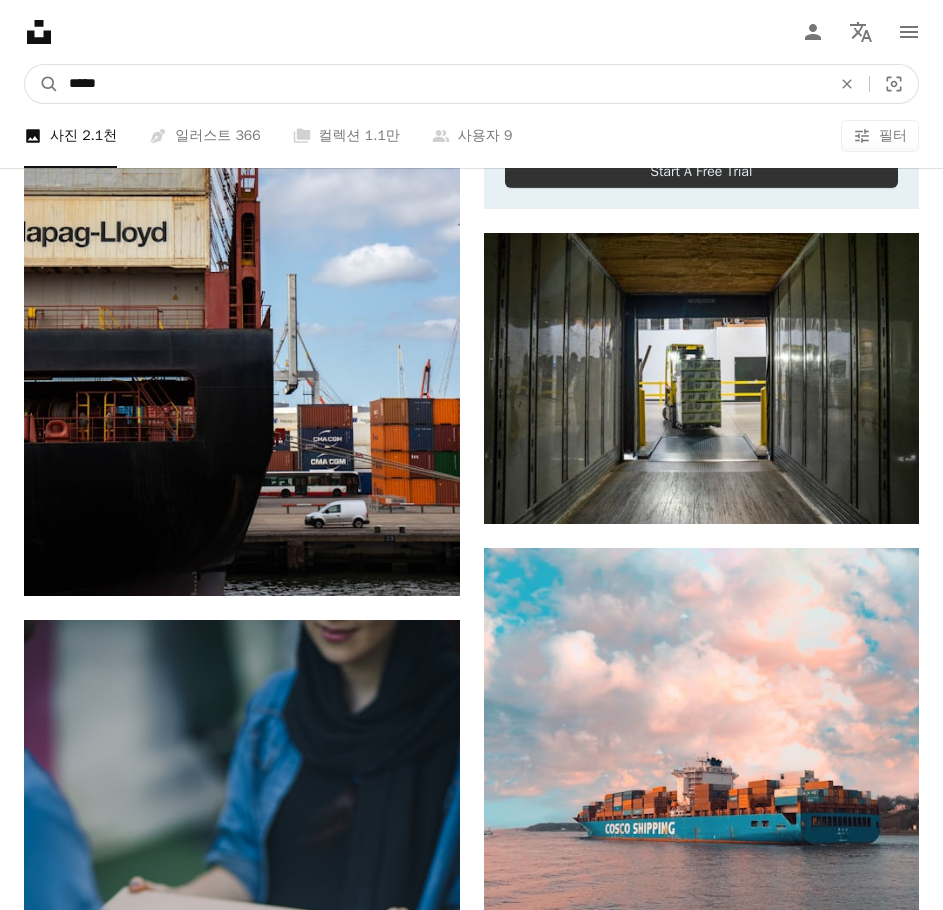 click on "A magnifying glass" at bounding box center [42, 84] 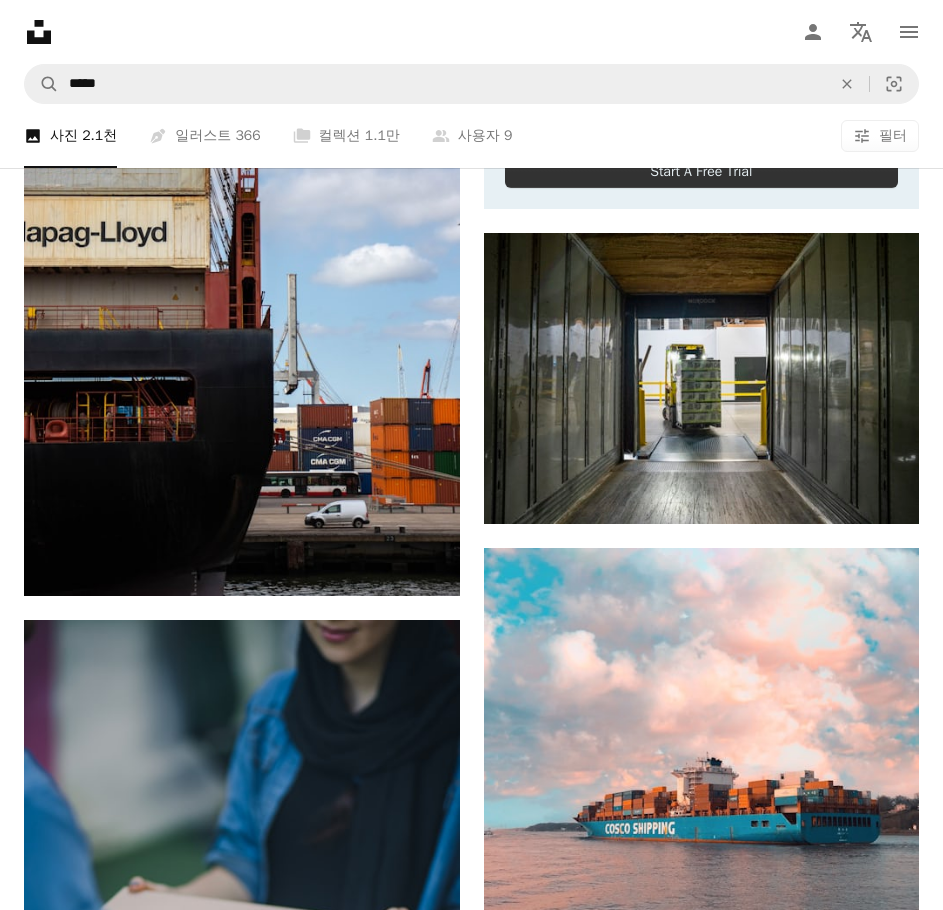 scroll, scrollTop: 0, scrollLeft: 0, axis: both 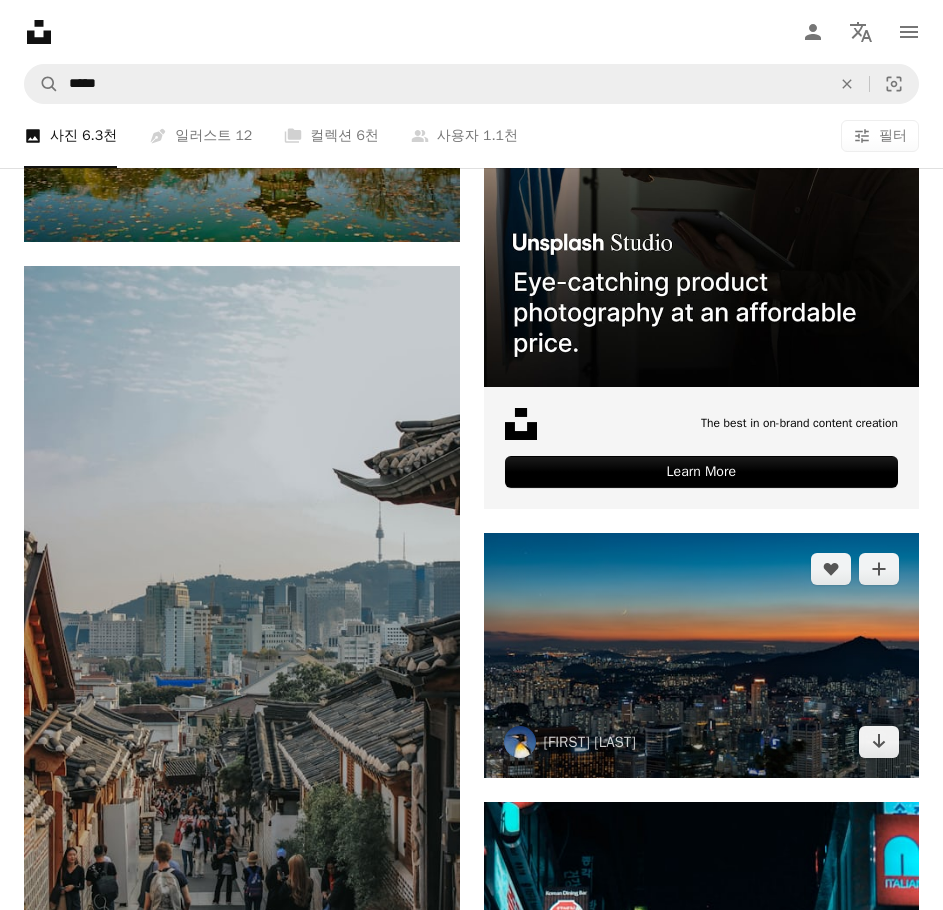 click at bounding box center [702, 655] 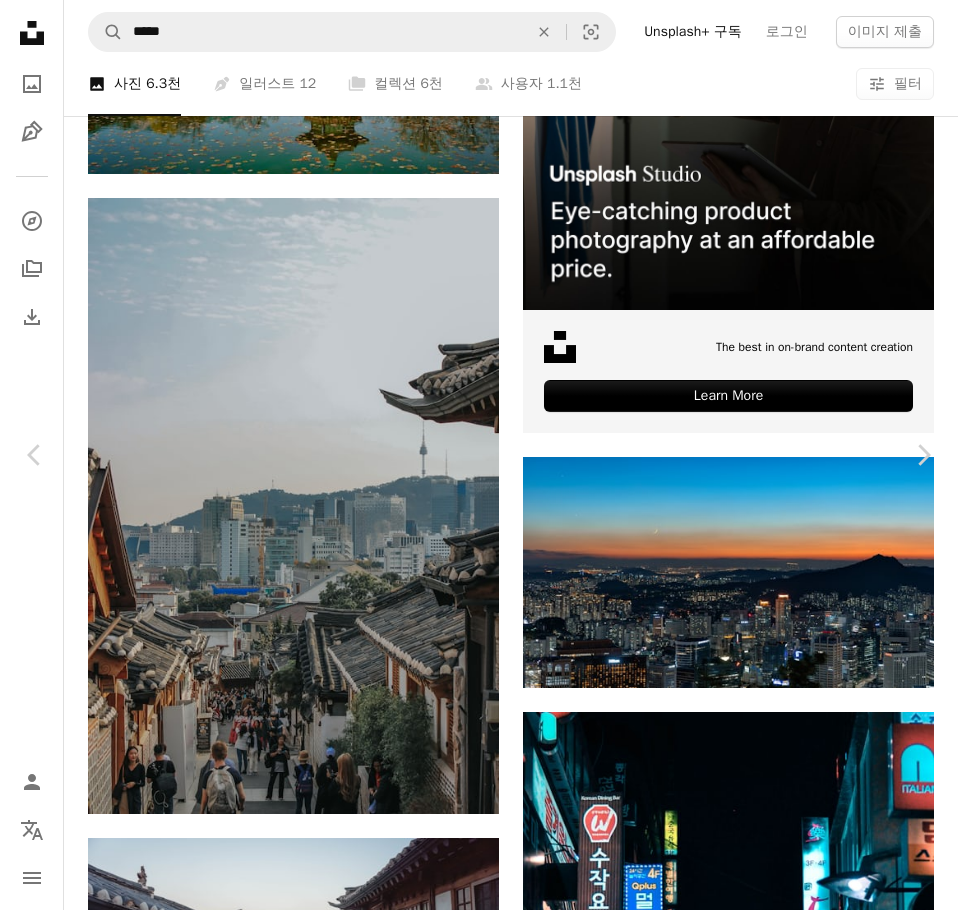 click on "무료 다운로드" at bounding box center (758, 4795) 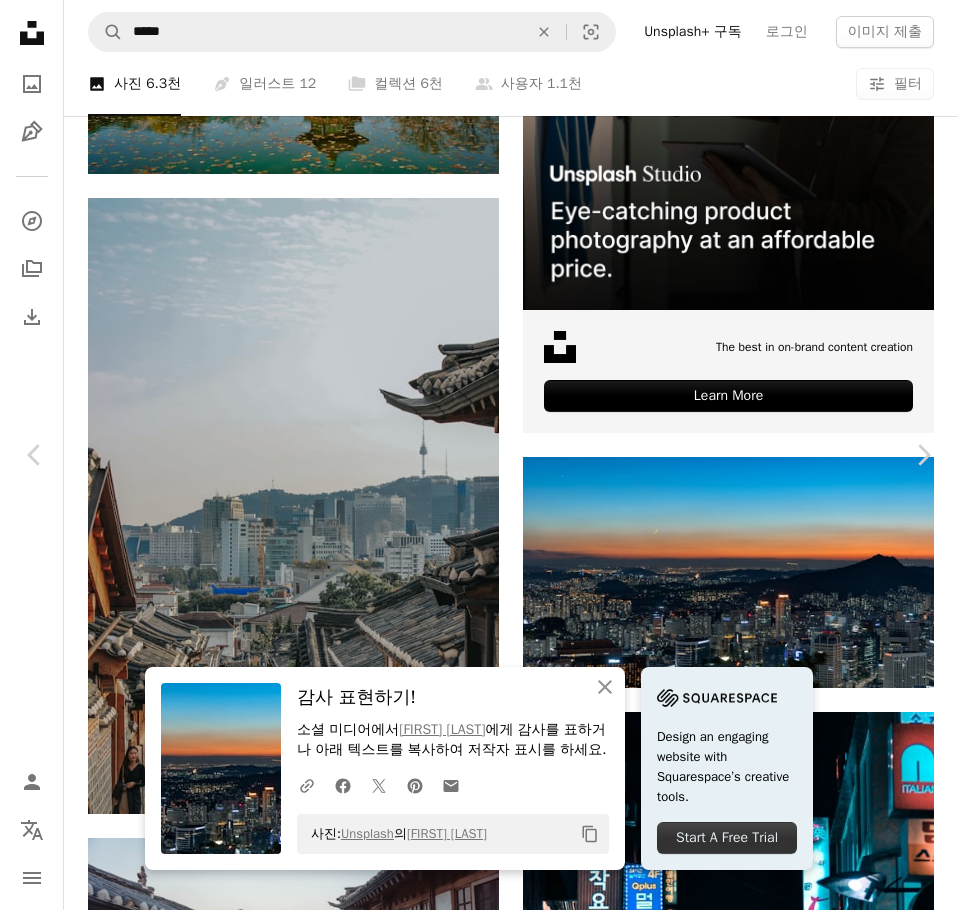 click on "An X shape" at bounding box center [20, 20] 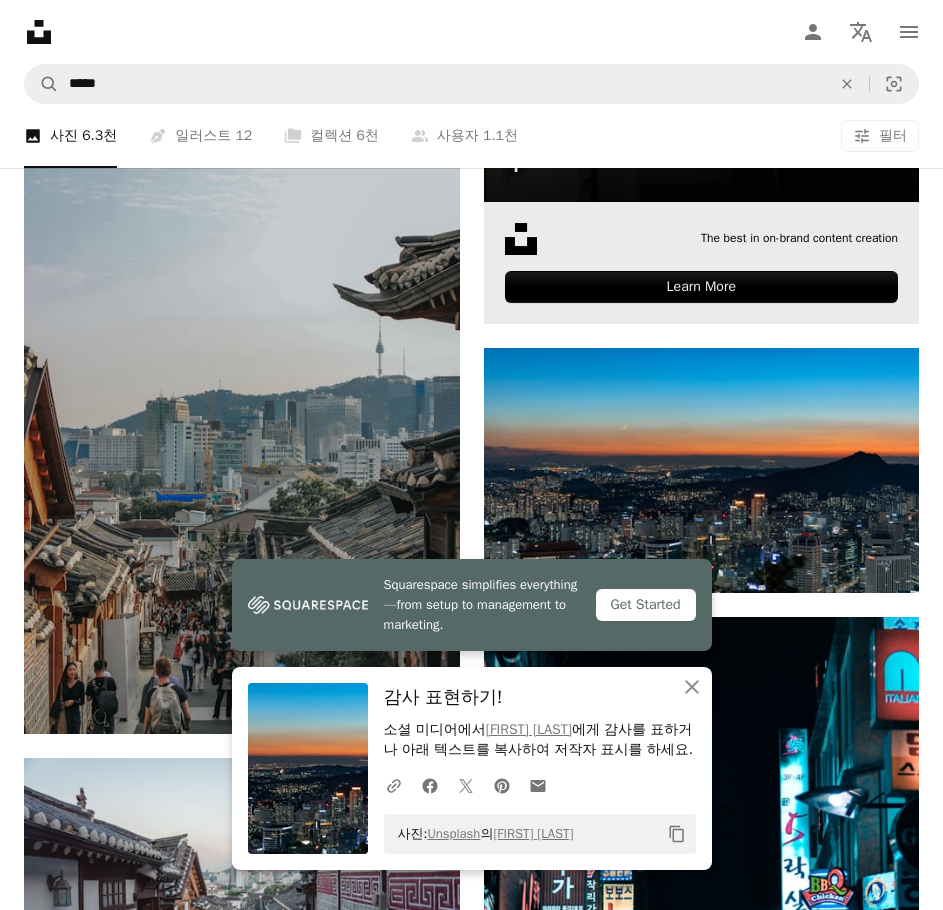 scroll, scrollTop: 900, scrollLeft: 0, axis: vertical 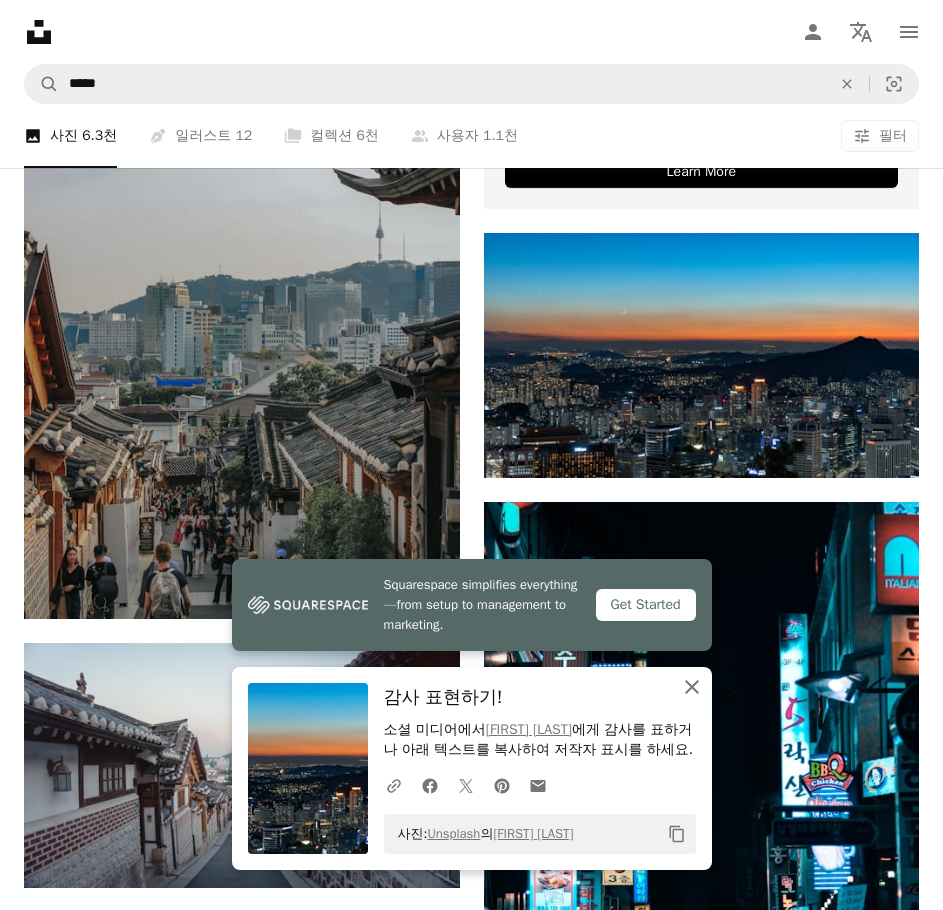 click on "An X shape" 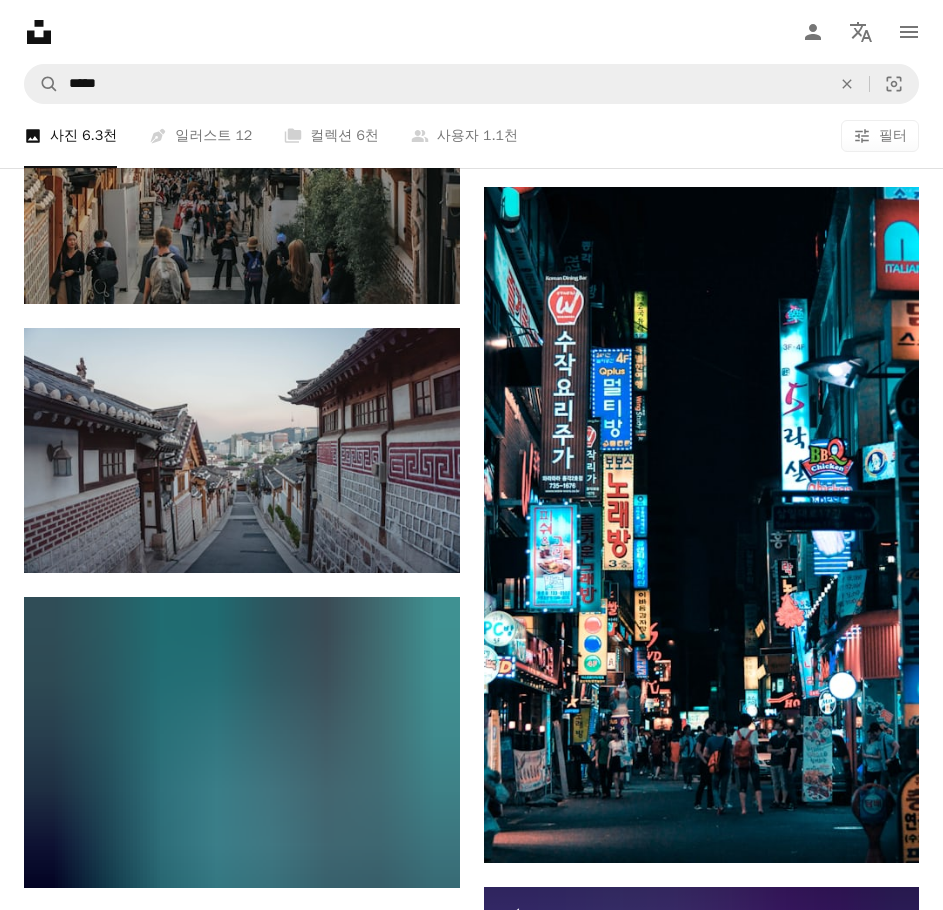 scroll, scrollTop: 1100, scrollLeft: 0, axis: vertical 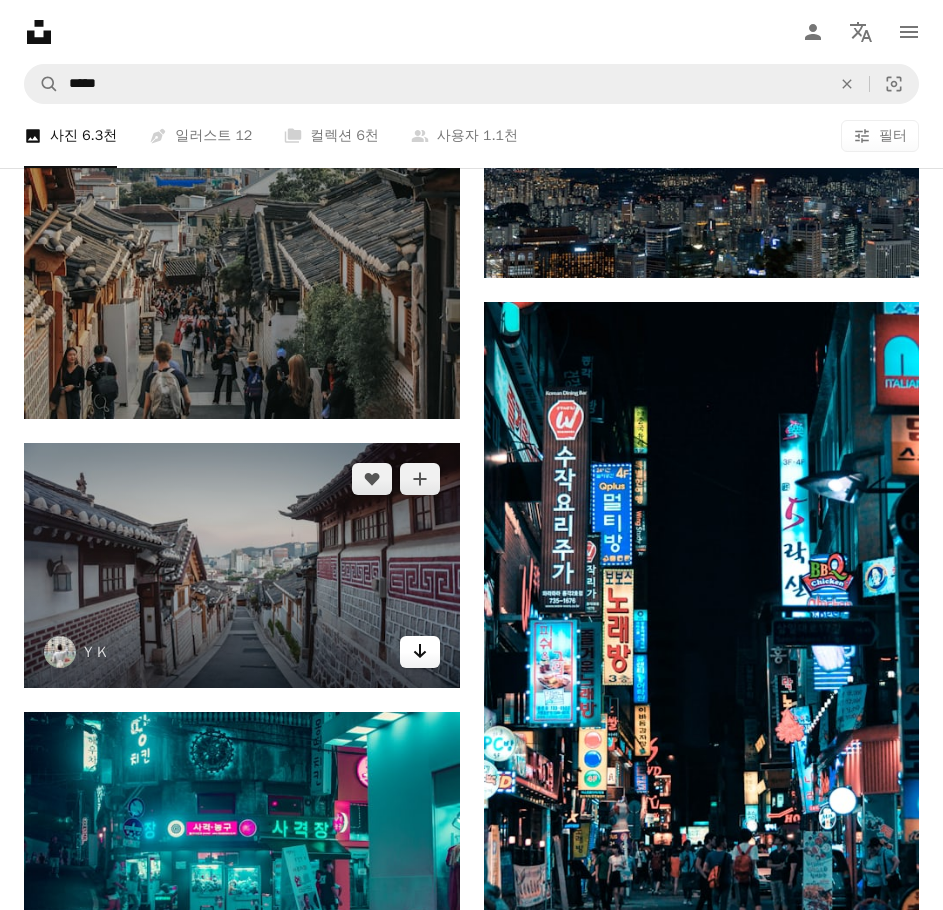 click on "Arrow pointing down" 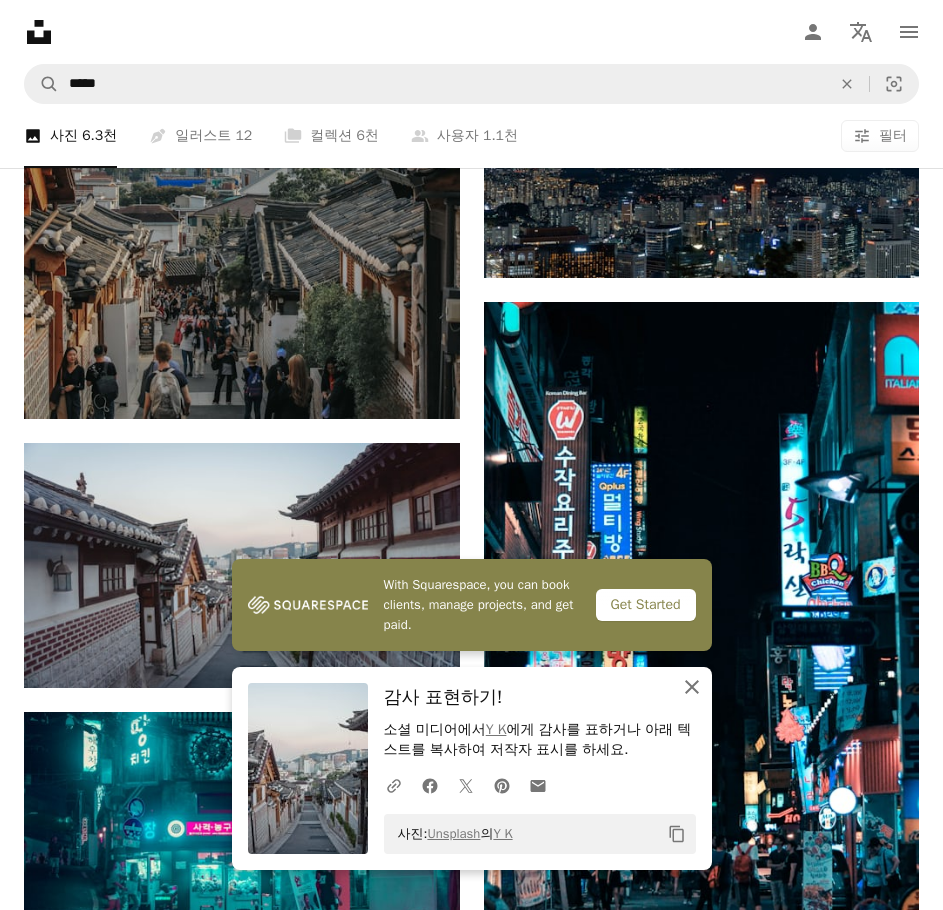 click on "An X shape" 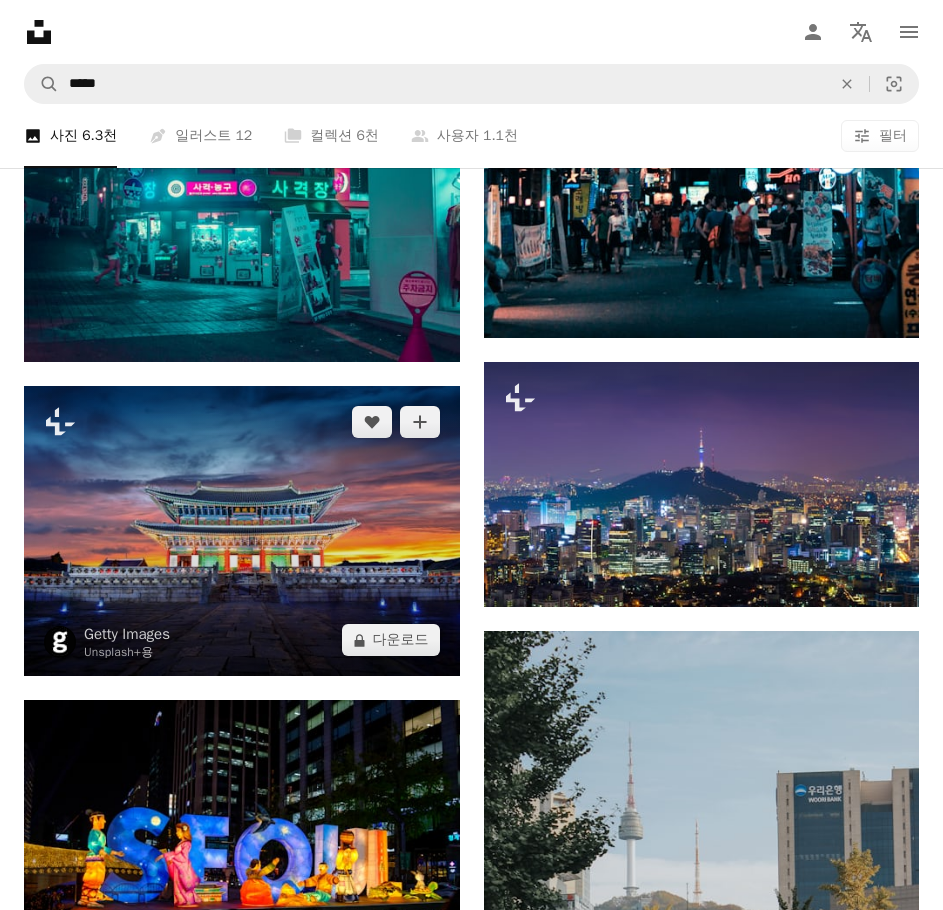 scroll, scrollTop: 1700, scrollLeft: 0, axis: vertical 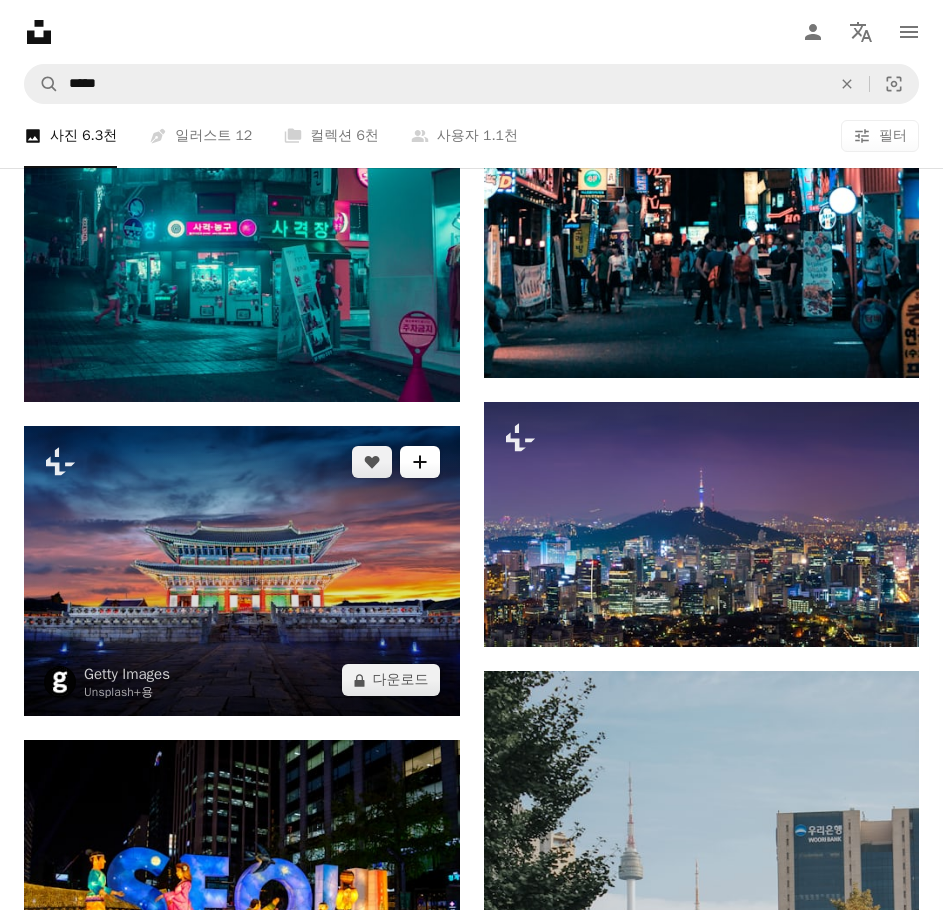 click on "A plus sign" at bounding box center [420, 462] 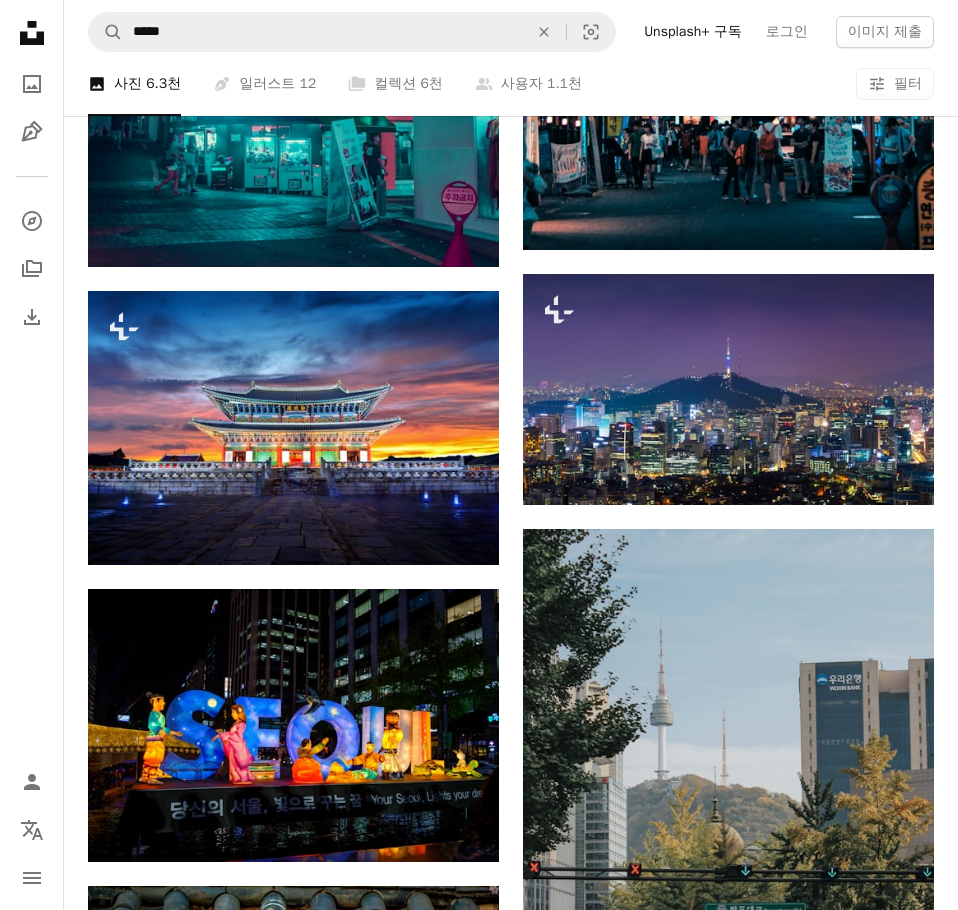 click on "An X shape Unsplash 가입 이미 계정이 있으세요?  로그인 이름 성 이메일 사용자 이름  (문자, 숫자 및 밑줄만 사용 가능) 암호  (최소 8자) 가입 가입하는 경우, 귀하는  이용약관  및  개인정보 취급방침 에 동의하는 것입니다." at bounding box center (479, 4103) 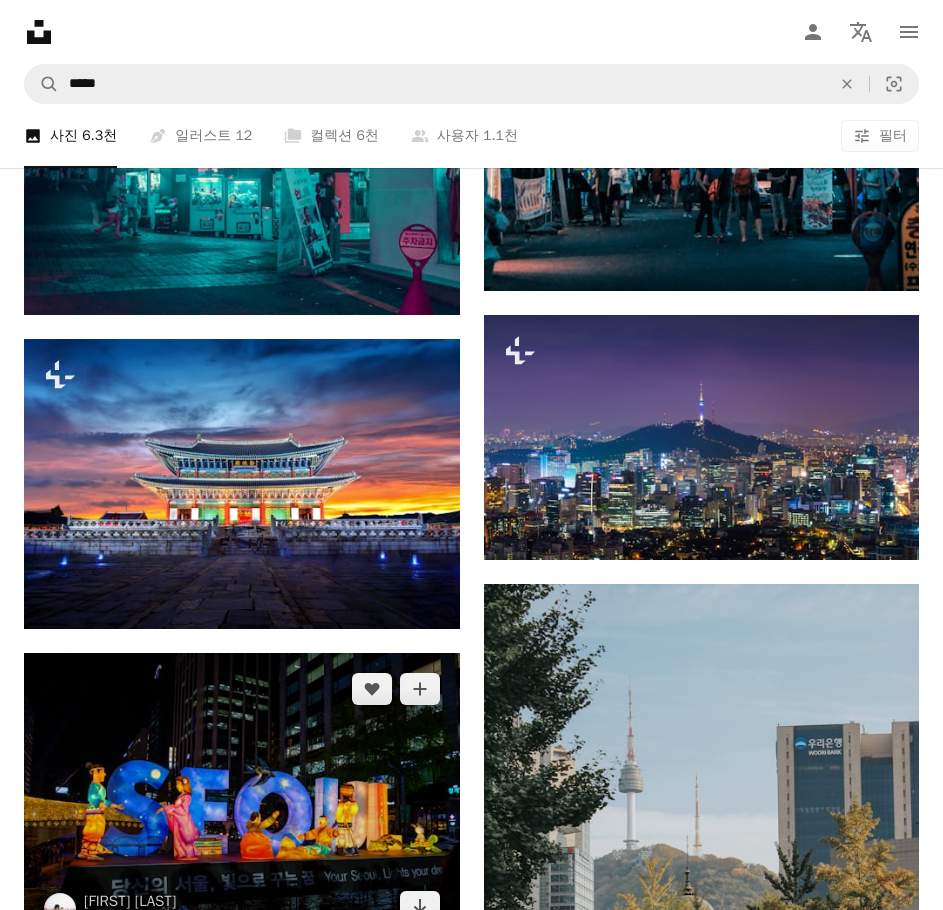 scroll, scrollTop: 1900, scrollLeft: 0, axis: vertical 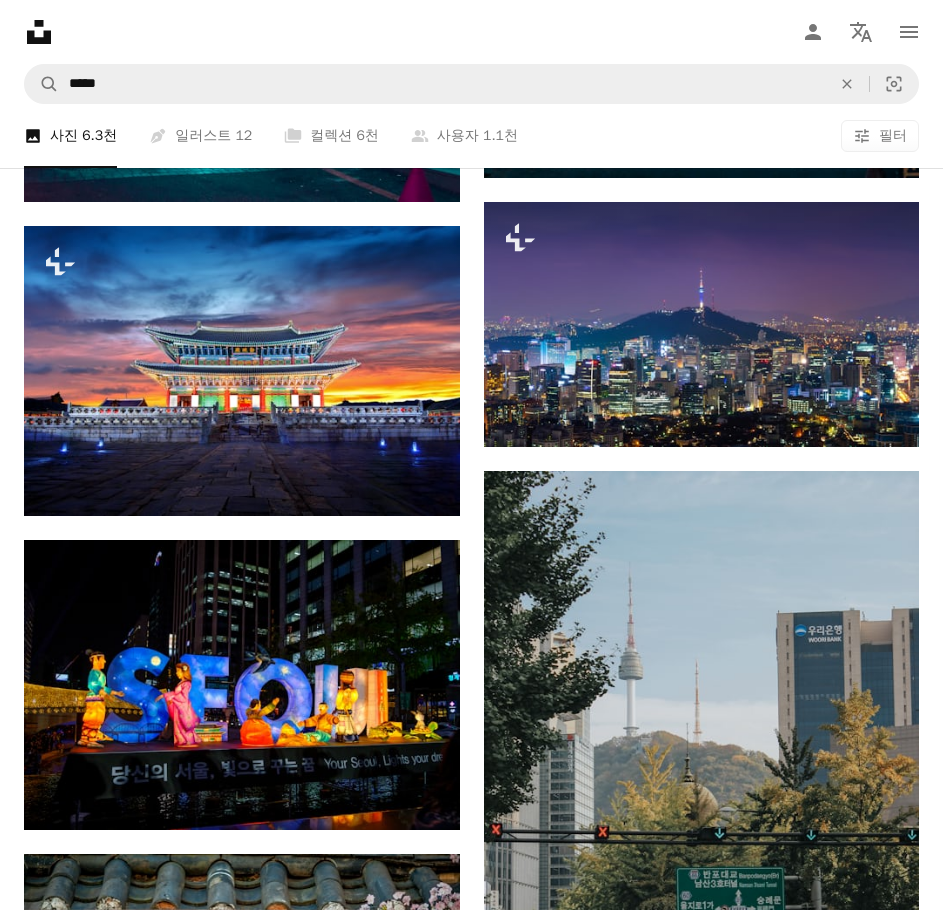click on "로그인" at bounding box center (0, 0) 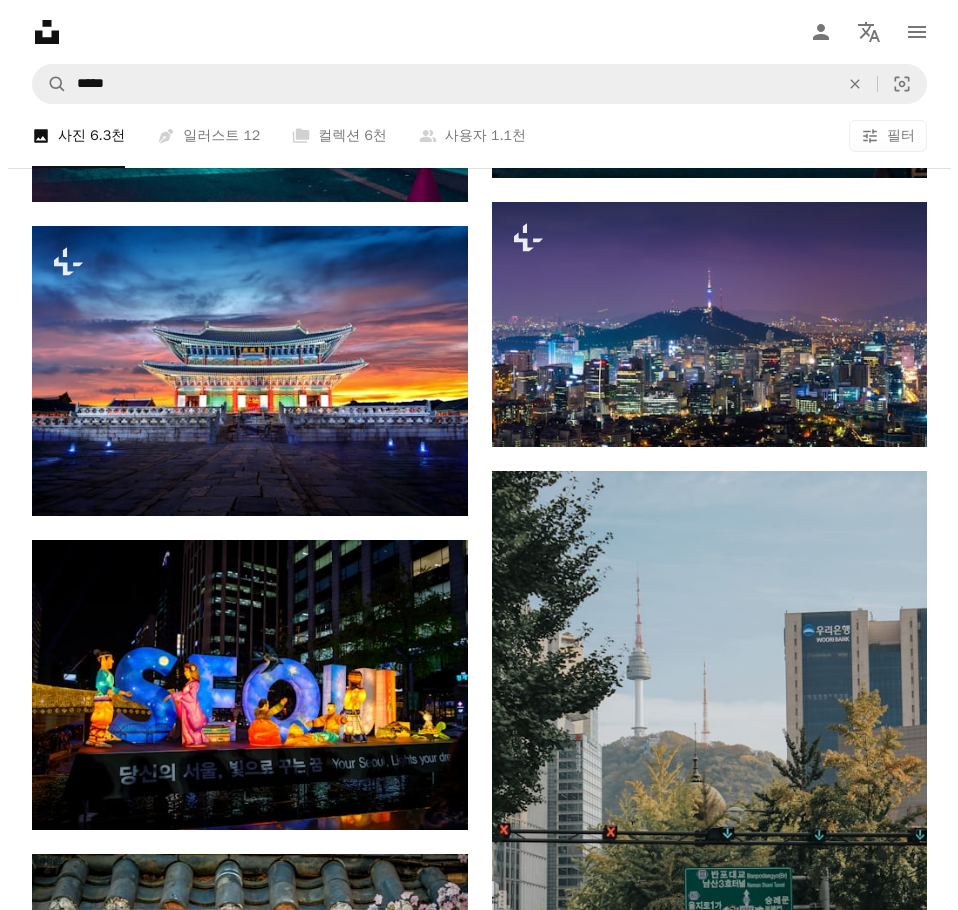 scroll, scrollTop: 0, scrollLeft: 0, axis: both 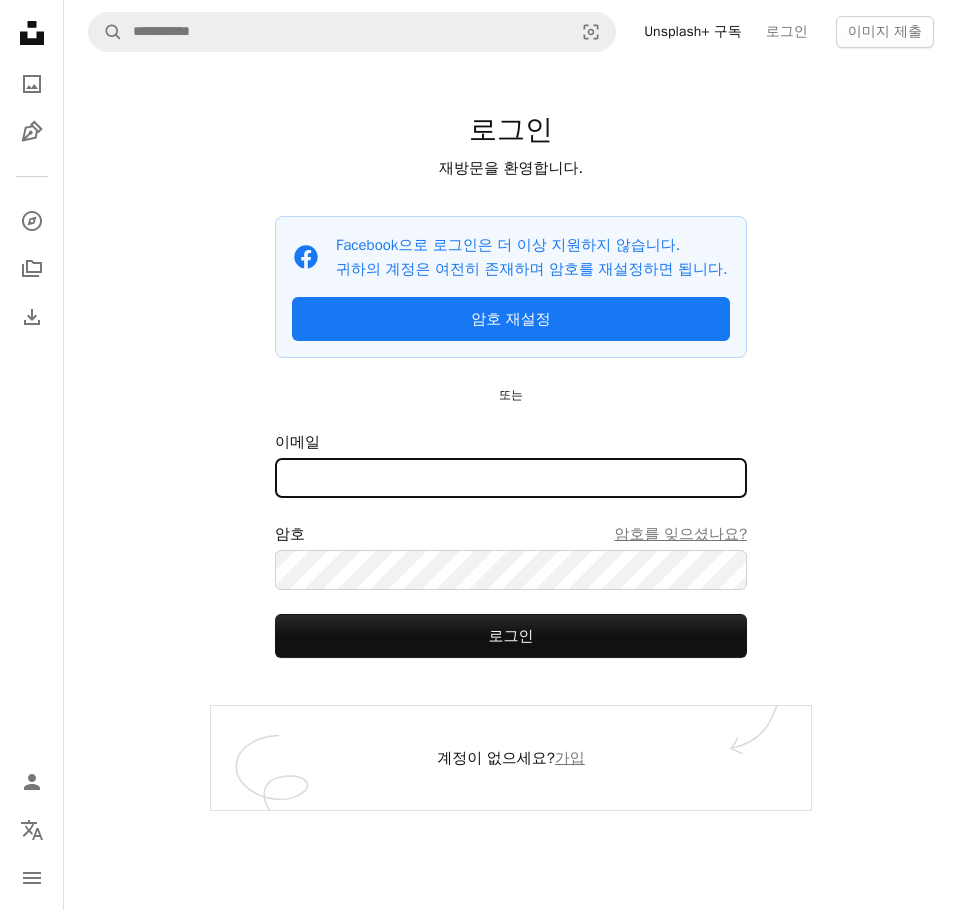click on "이메일" at bounding box center (511, 478) 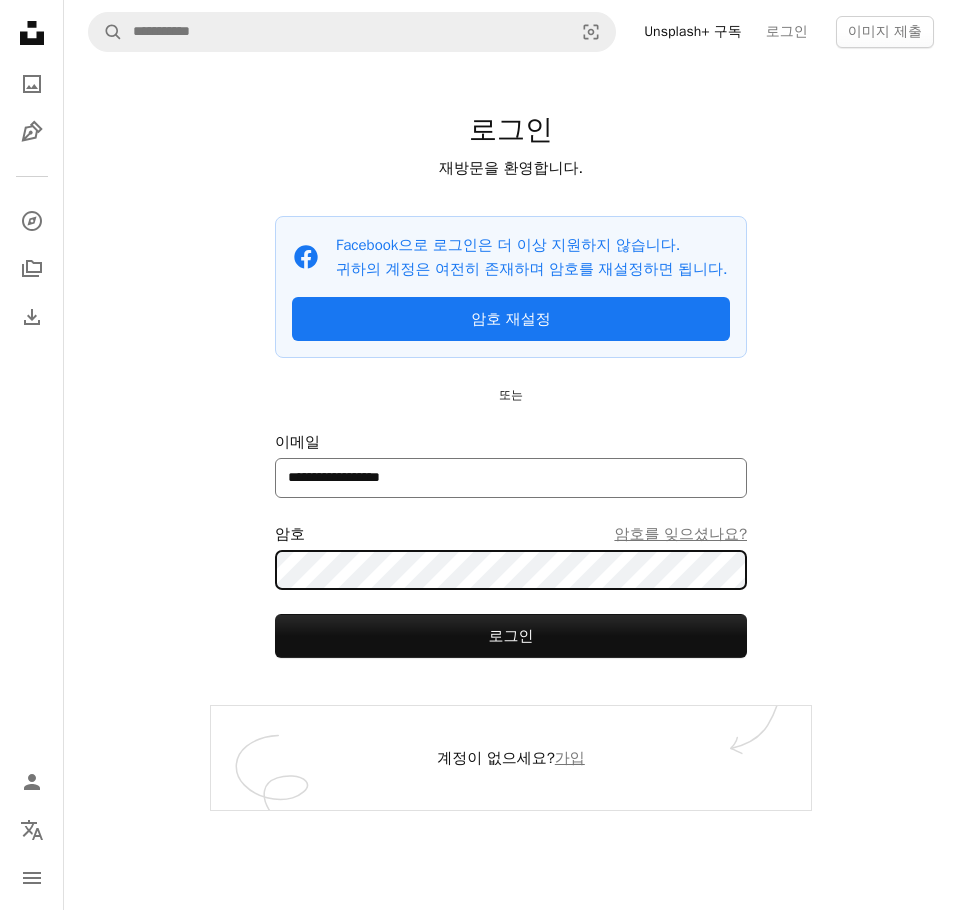 click on "로그인" at bounding box center (511, 636) 